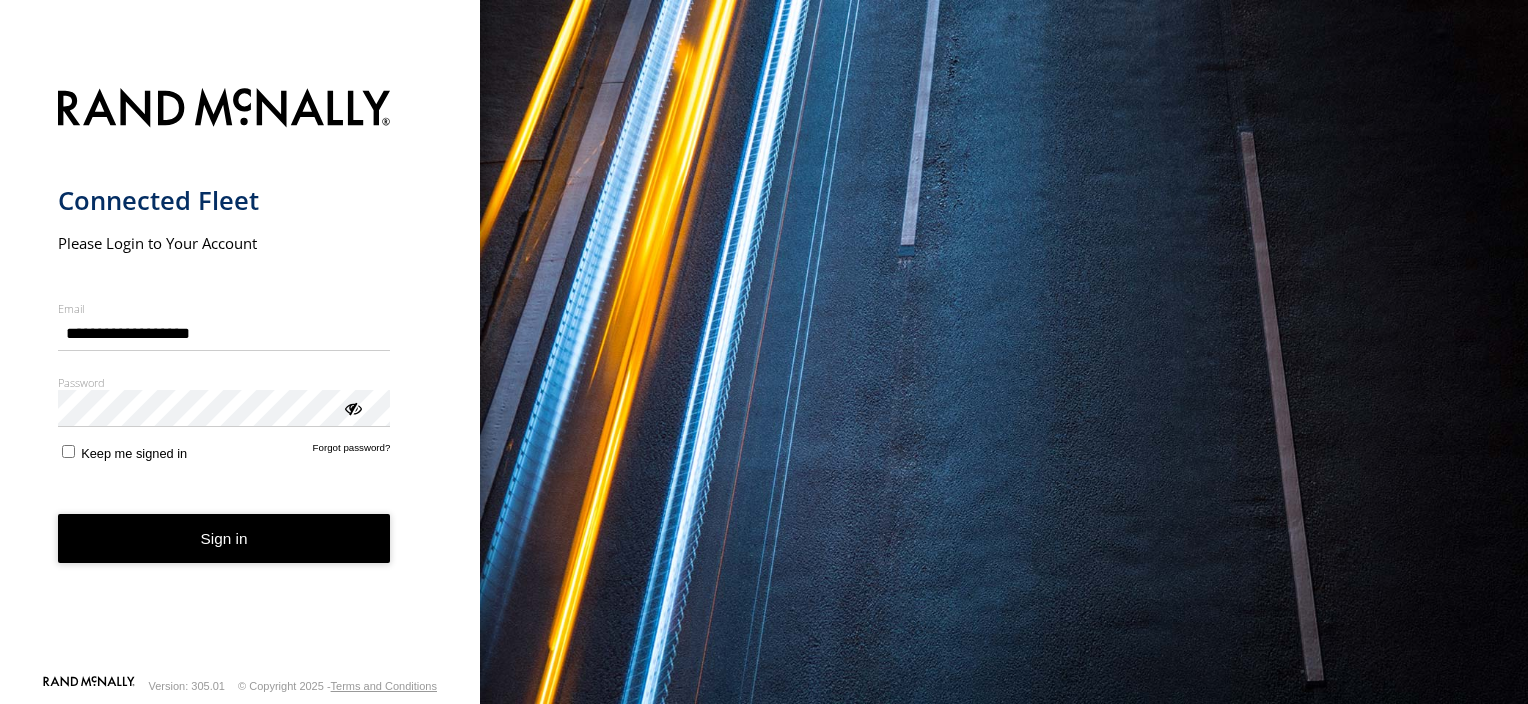 scroll, scrollTop: 0, scrollLeft: 0, axis: both 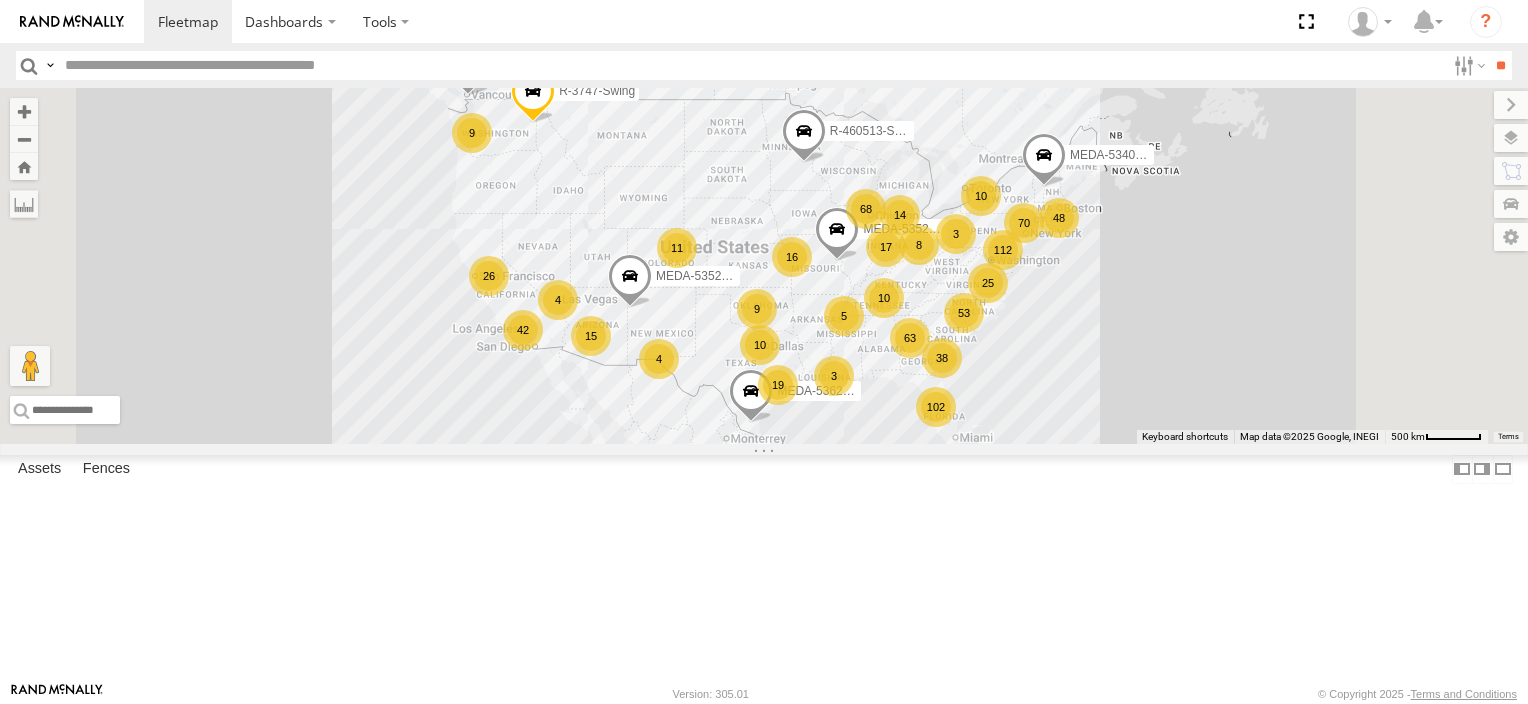 click at bounding box center [751, 65] 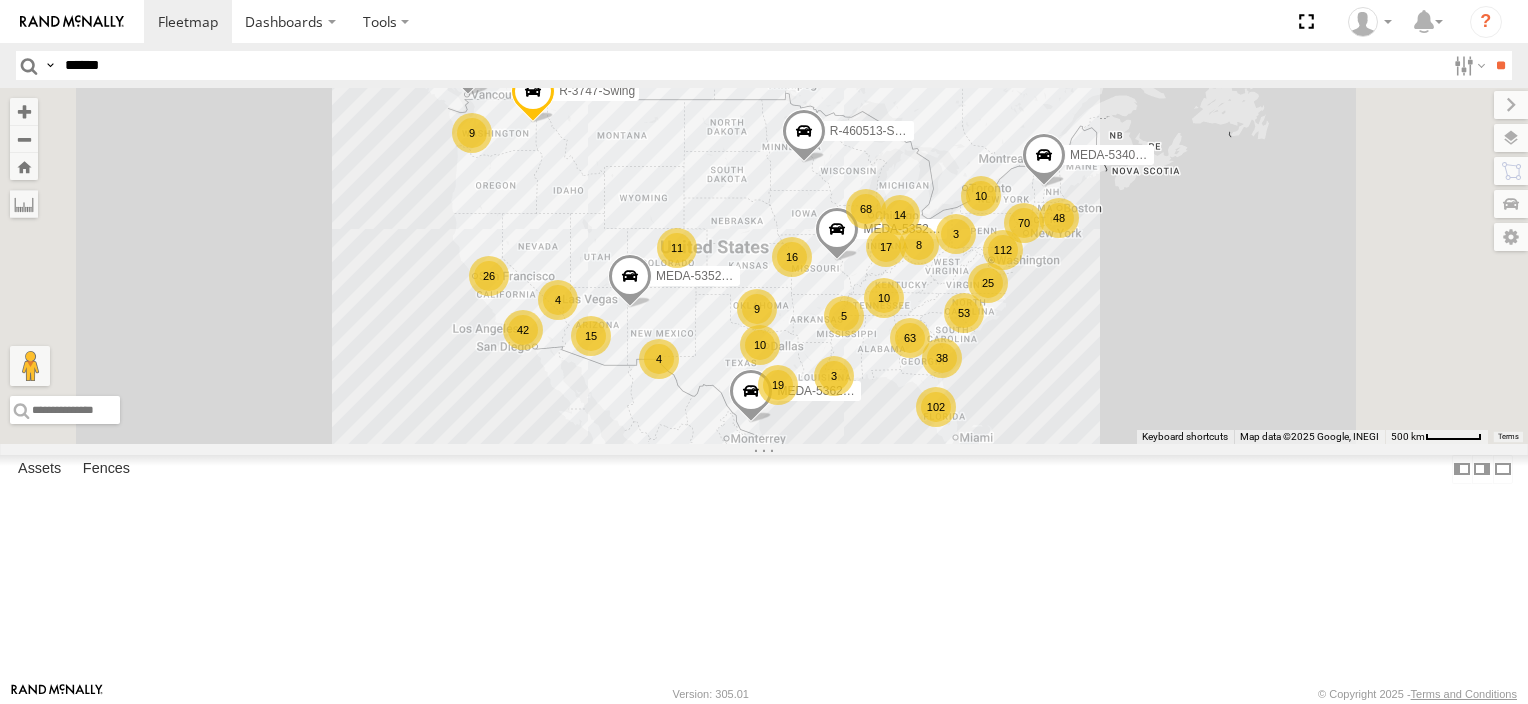 type on "******" 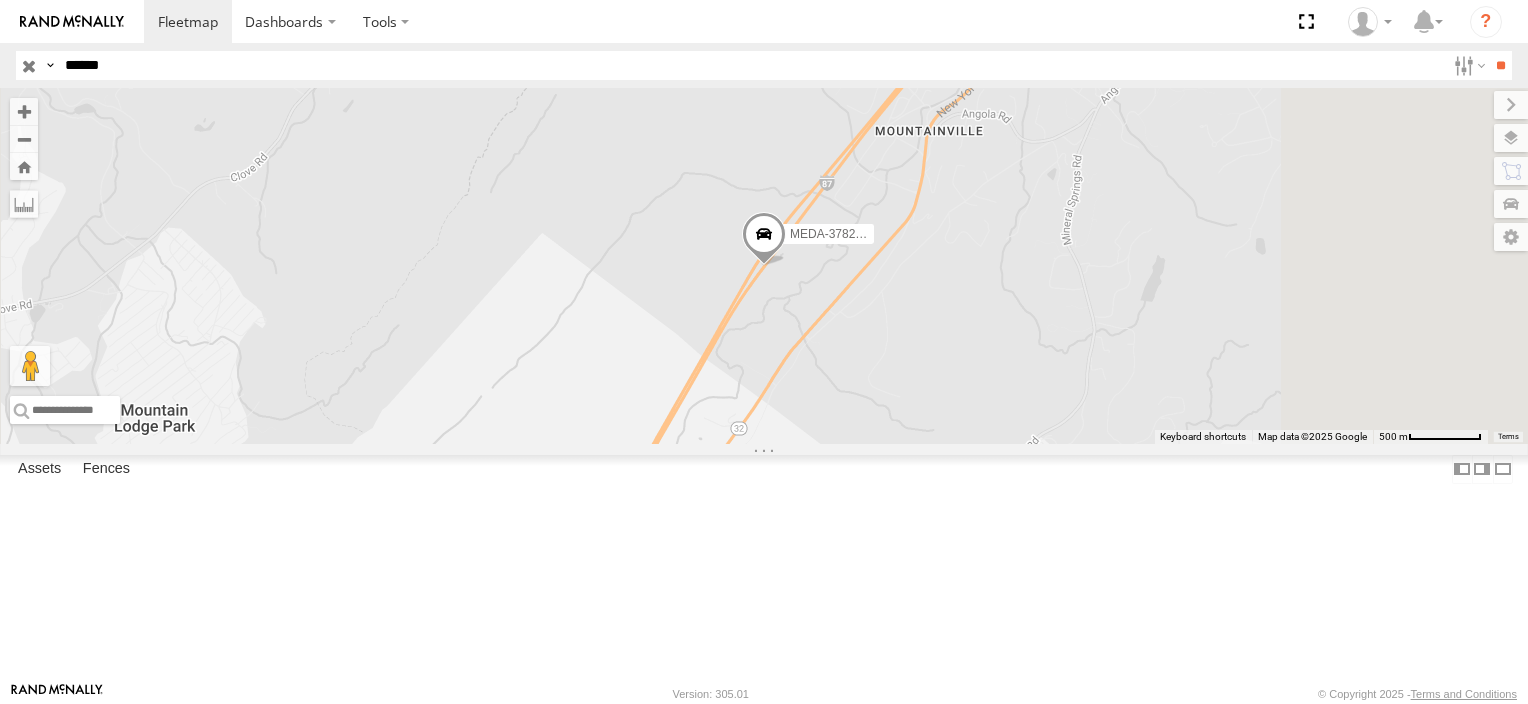 click on "******" at bounding box center (751, 65) 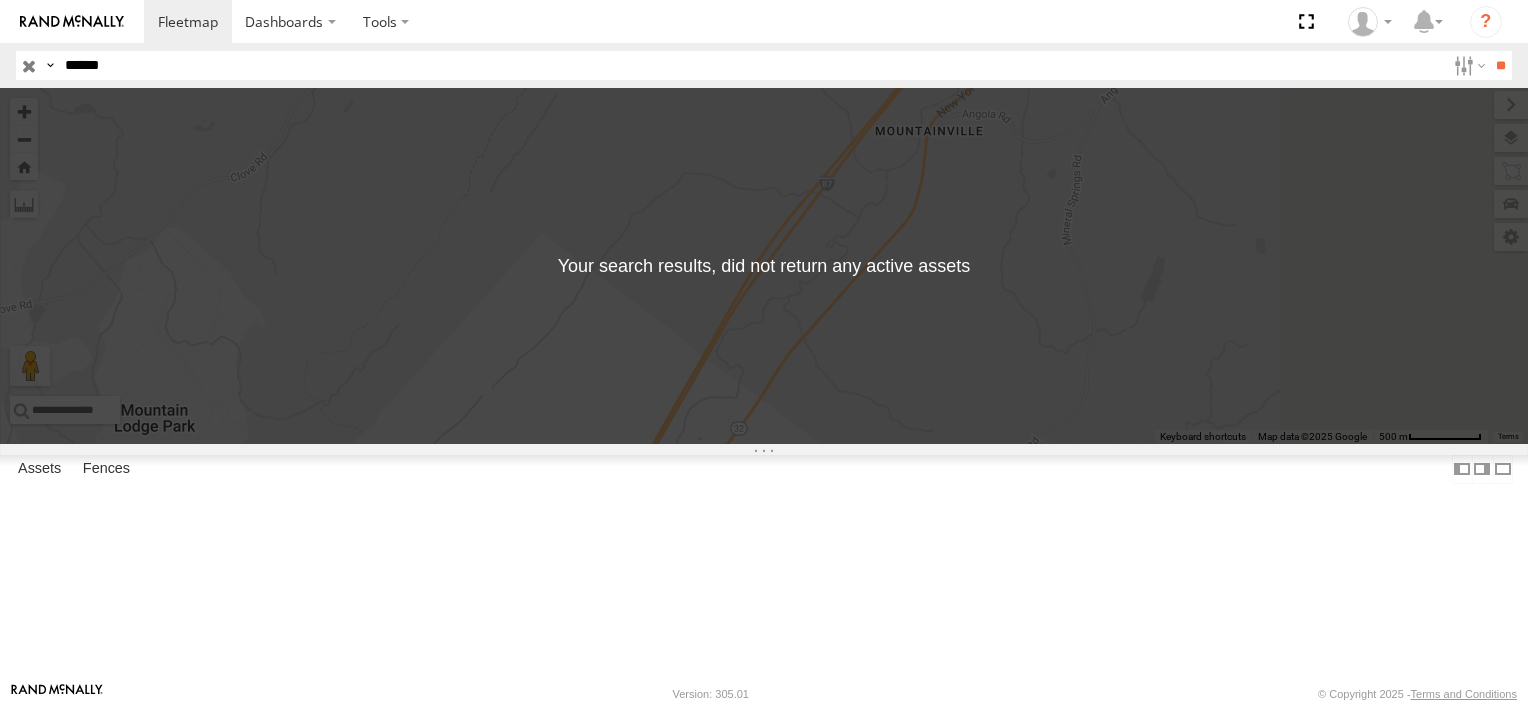 drag, startPoint x: 144, startPoint y: 57, endPoint x: -20, endPoint y: 64, distance: 164.14932 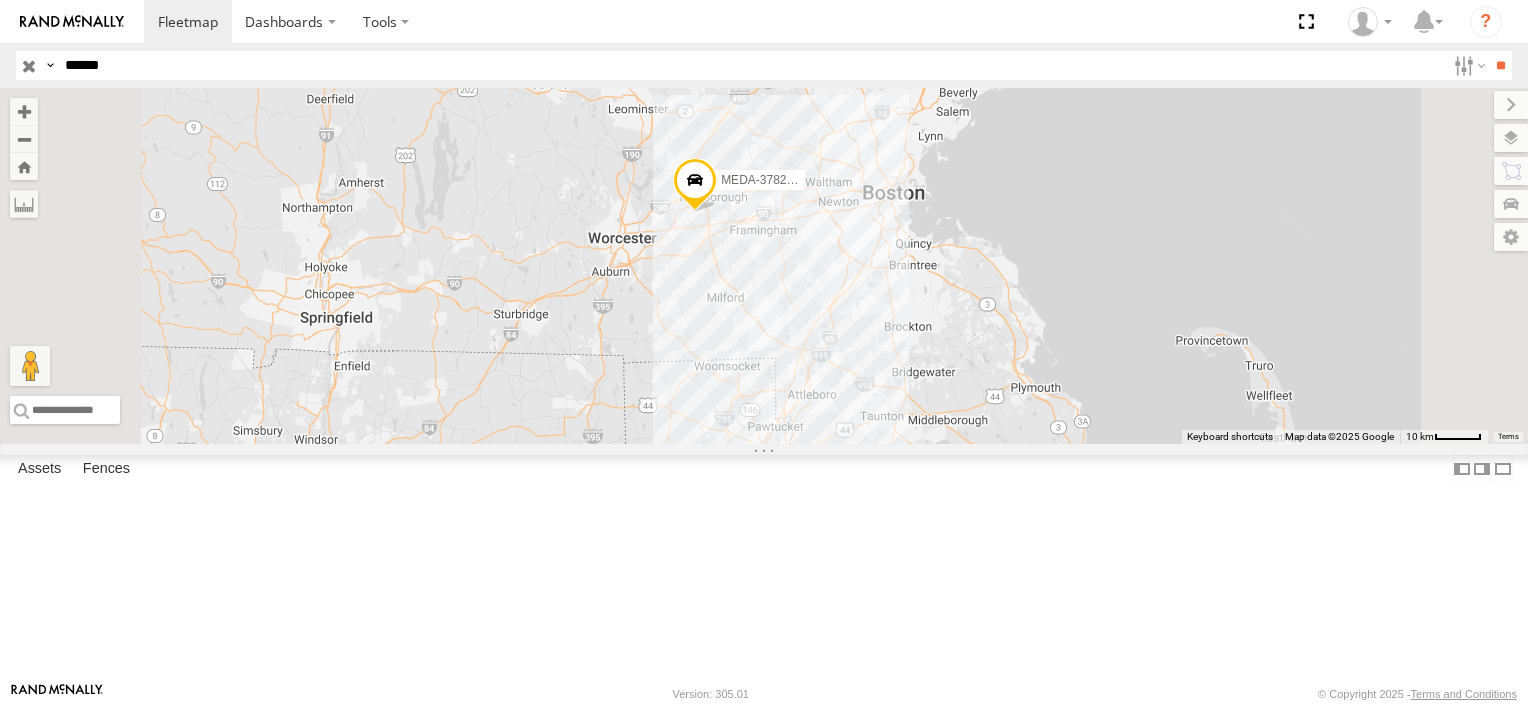 click on "******" at bounding box center (751, 65) 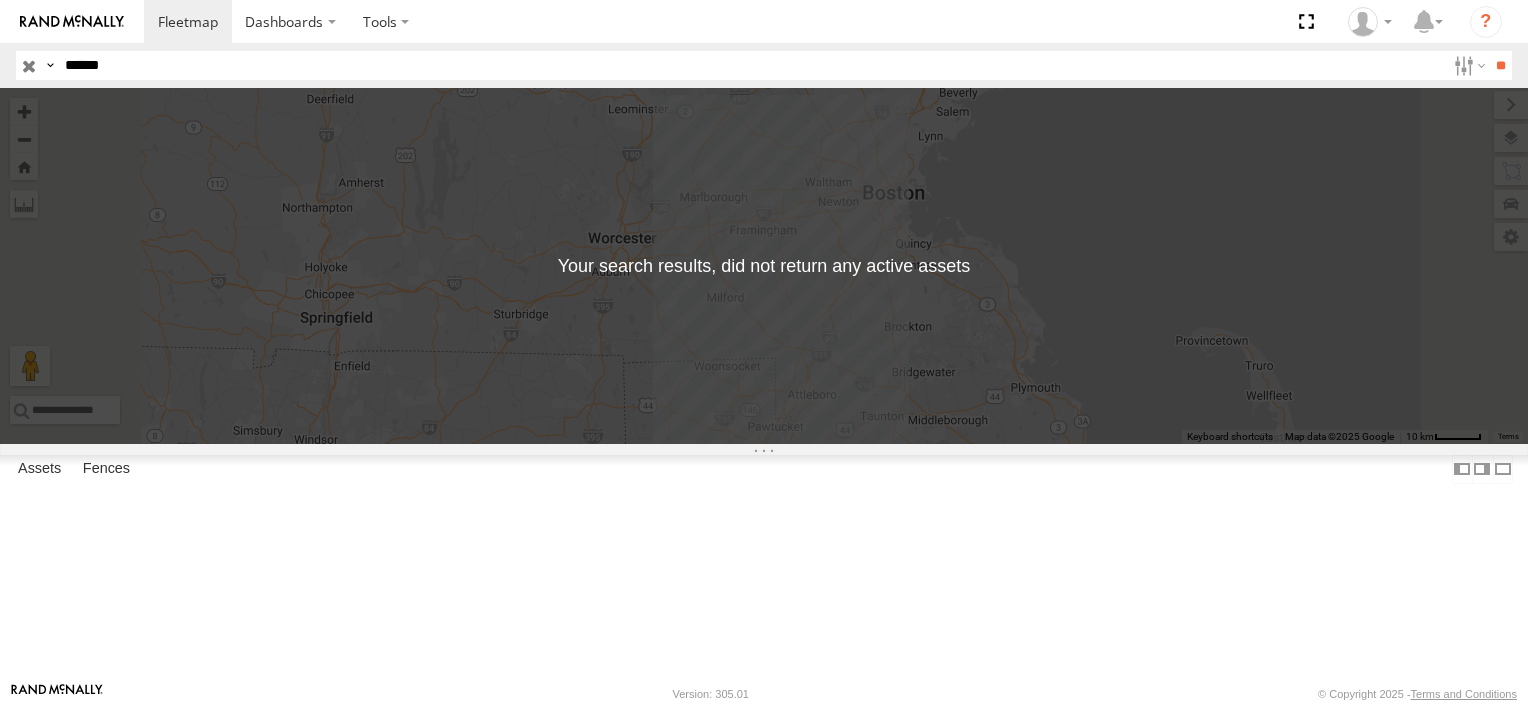 drag, startPoint x: 146, startPoint y: 68, endPoint x: -18, endPoint y: 69, distance: 164.00305 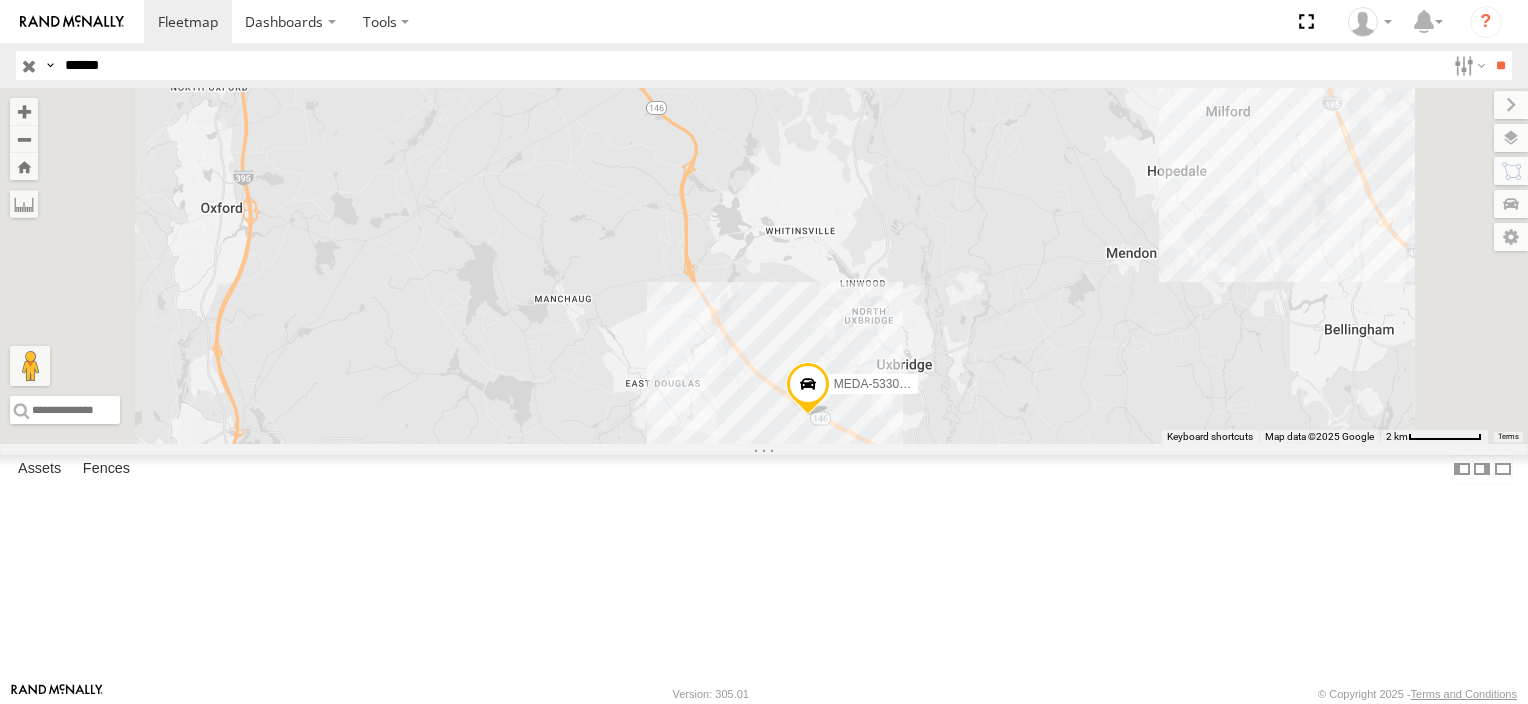 drag, startPoint x: 237, startPoint y: 73, endPoint x: -289, endPoint y: -37, distance: 537.37885 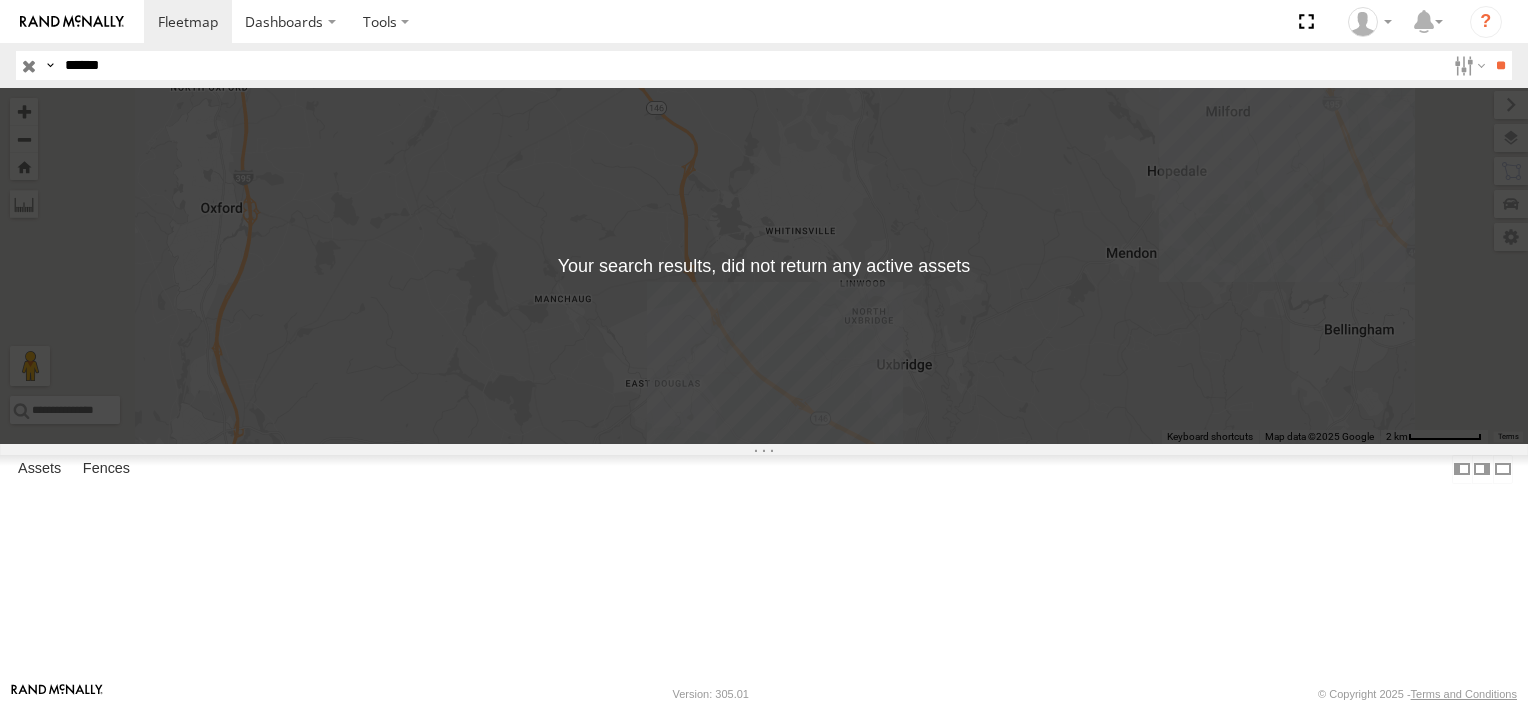 drag, startPoint x: 174, startPoint y: 72, endPoint x: 59, endPoint y: 67, distance: 115.10864 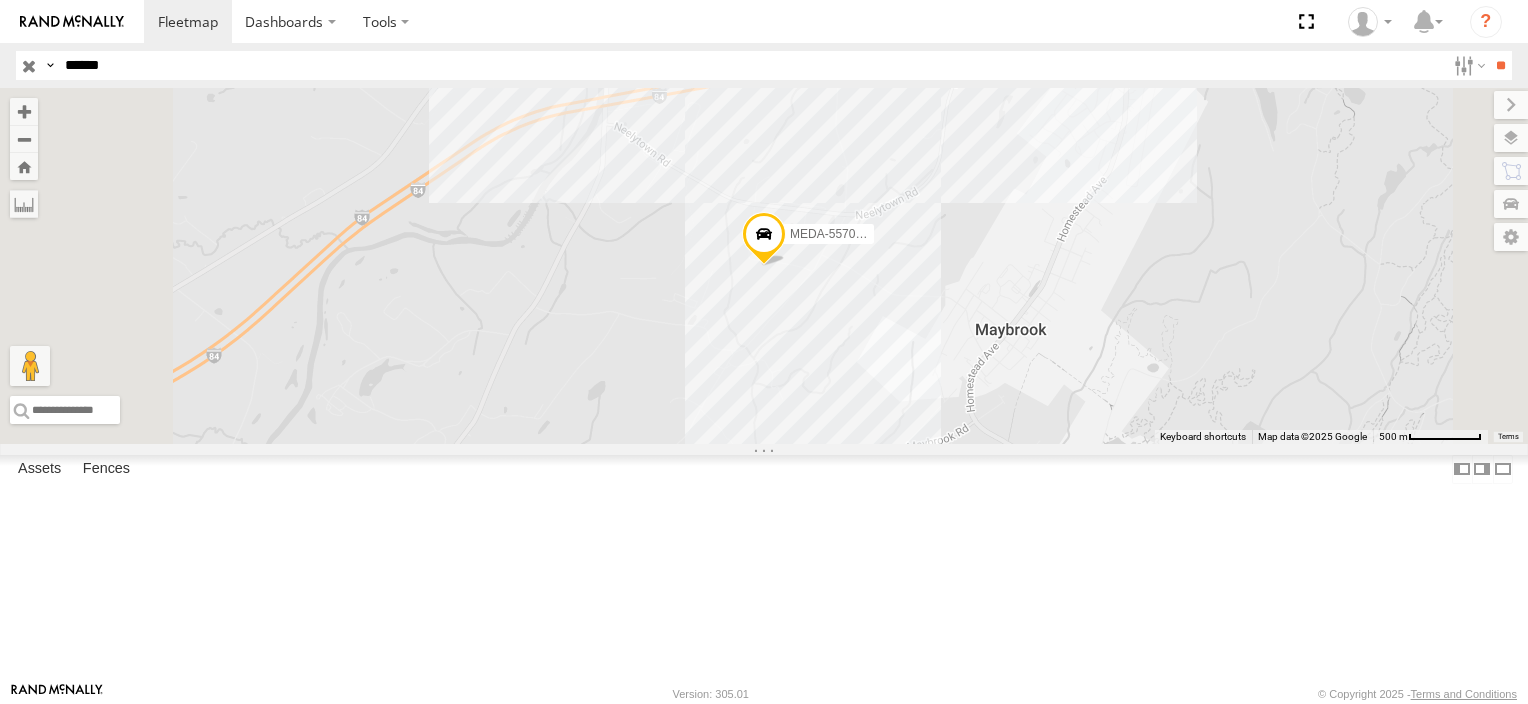 drag, startPoint x: 157, startPoint y: 69, endPoint x: -164, endPoint y: 41, distance: 322.21887 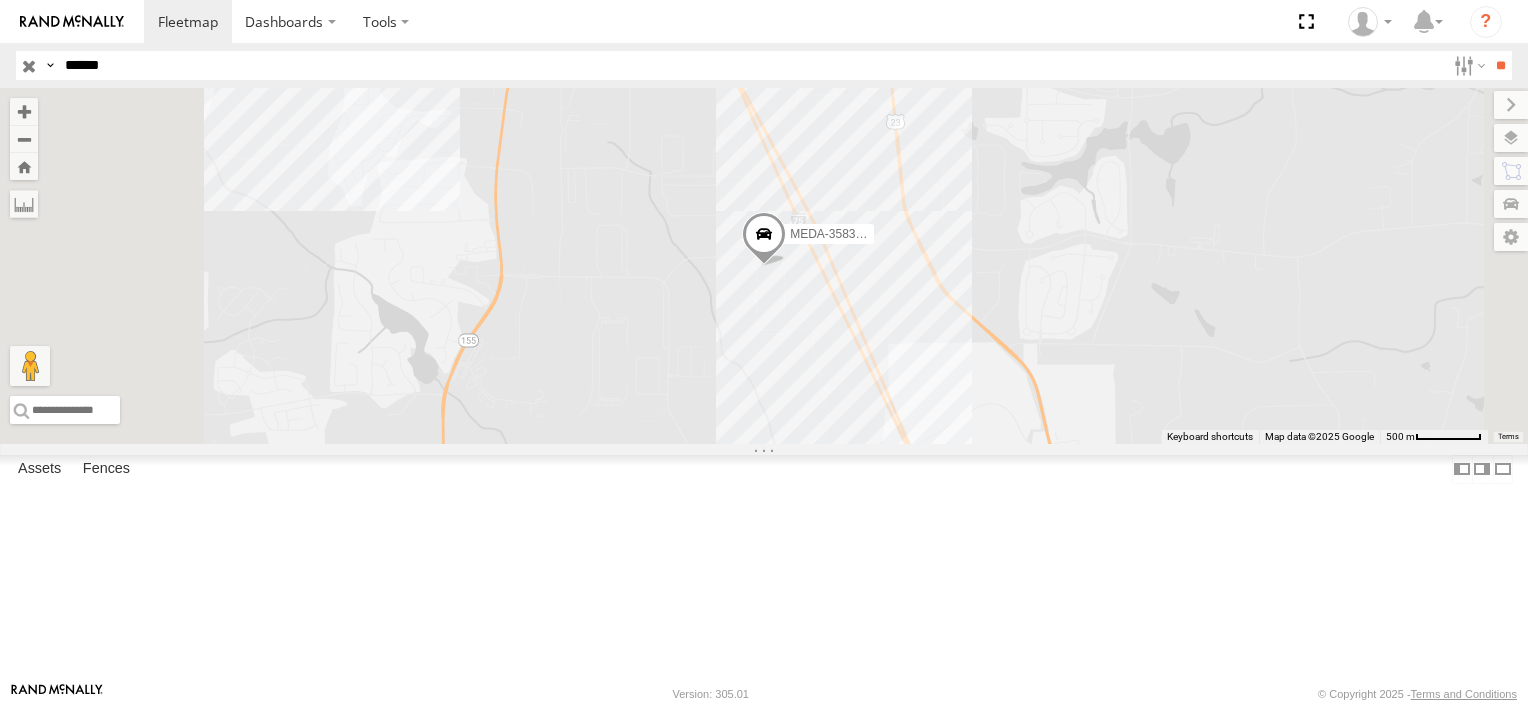 click on "******" at bounding box center [751, 65] 